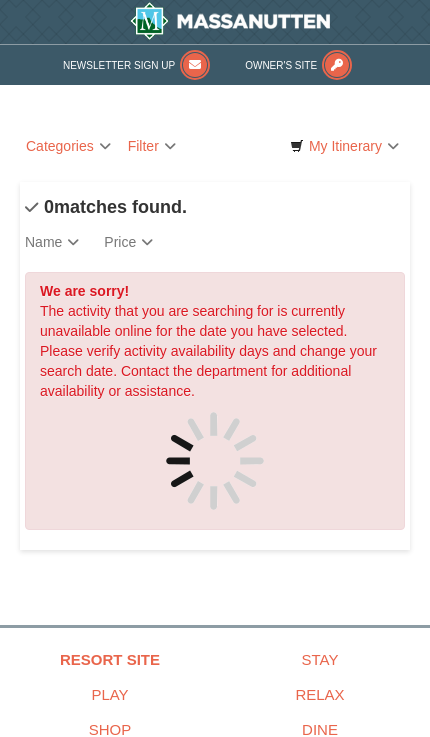 scroll, scrollTop: 0, scrollLeft: 0, axis: both 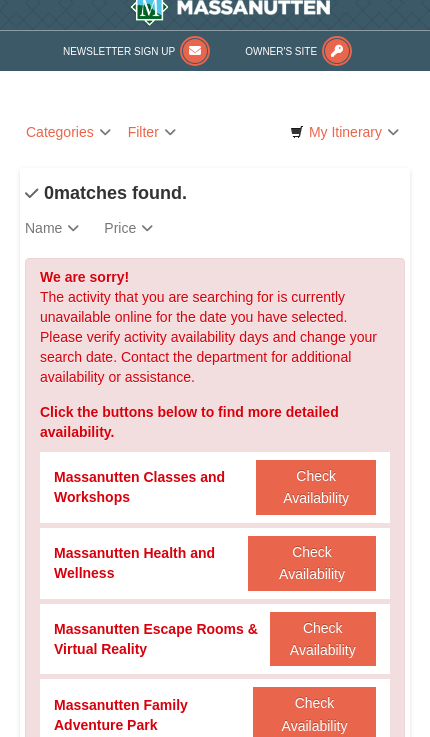 click on "Categories" at bounding box center (68, 132) 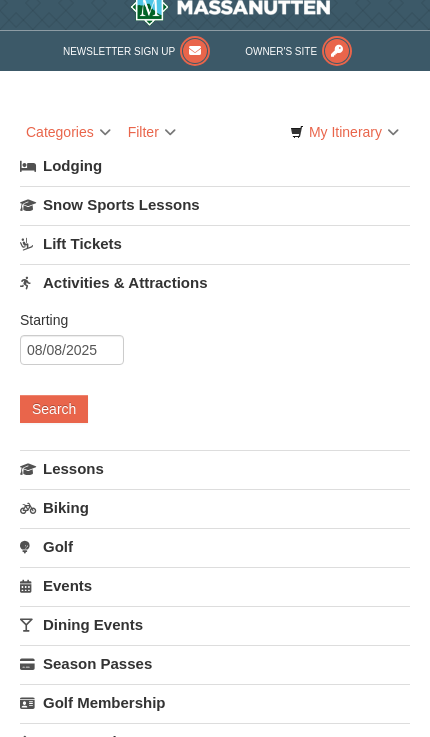 scroll, scrollTop: 14, scrollLeft: 0, axis: vertical 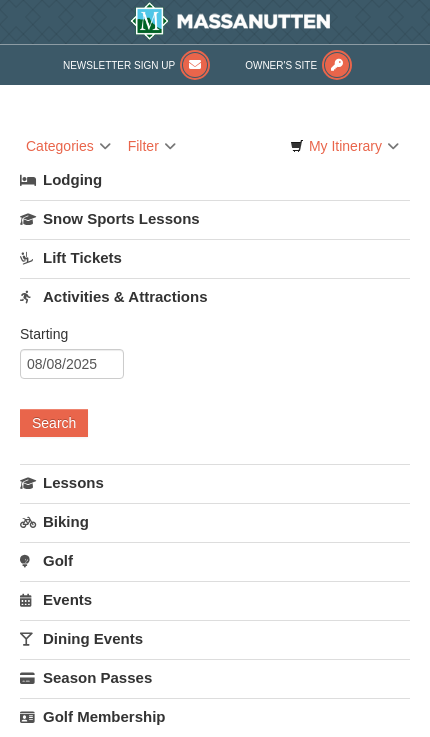 click on "Filter" at bounding box center (152, 146) 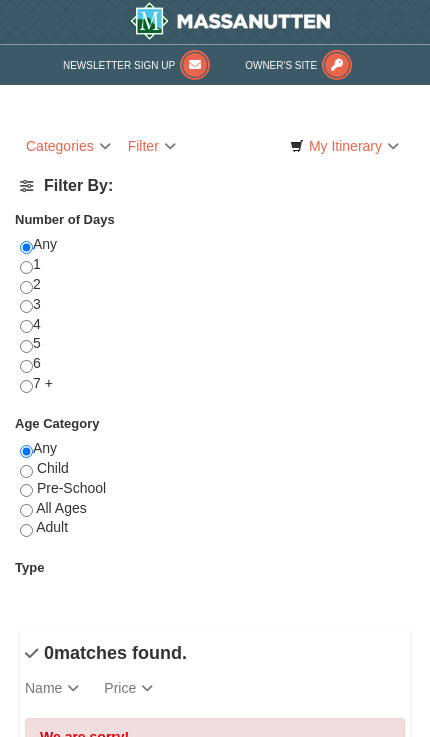 click on "×
Categories
List
Filter
My Itinerary
Questions?  1-540-289-9441
Lodging
Arrival Please format dates MM/DD/YYYY
08/08/2025
Departure Please format dates MM/DD/YYYY
08/08/2025
Adults
2 Children 0 Search" at bounding box center (215, 868) 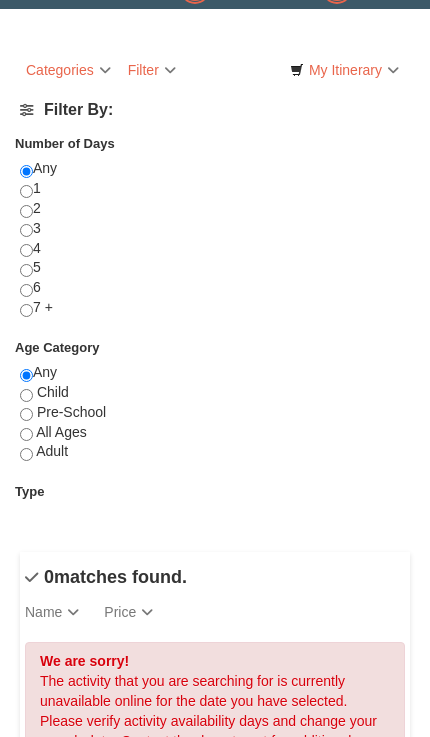 scroll, scrollTop: 0, scrollLeft: 0, axis: both 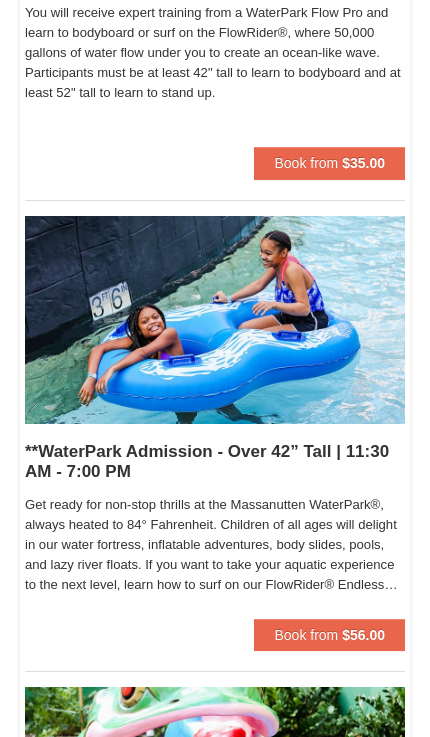 click on "Book from" at bounding box center [306, 635] 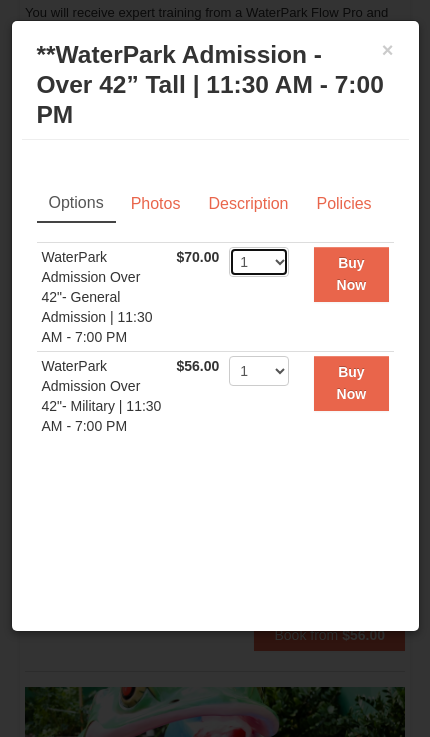 click on "1
2
3
4
5
6
7
8
9
10
11
12
13
14
15
16
17
18
19
20
21 22" at bounding box center (259, 262) 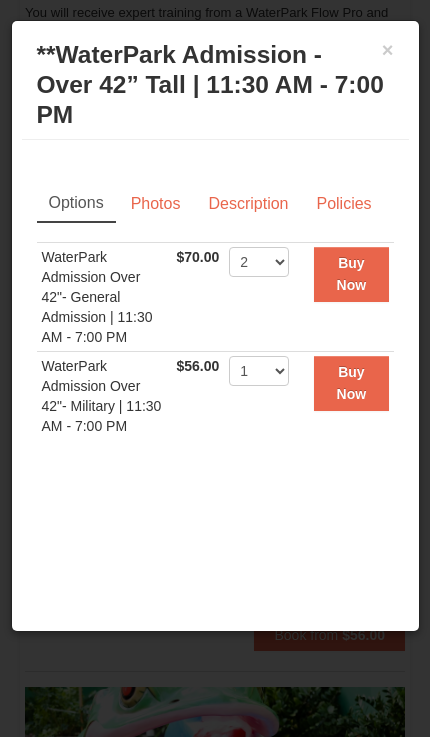click on "Description" at bounding box center [248, 204] 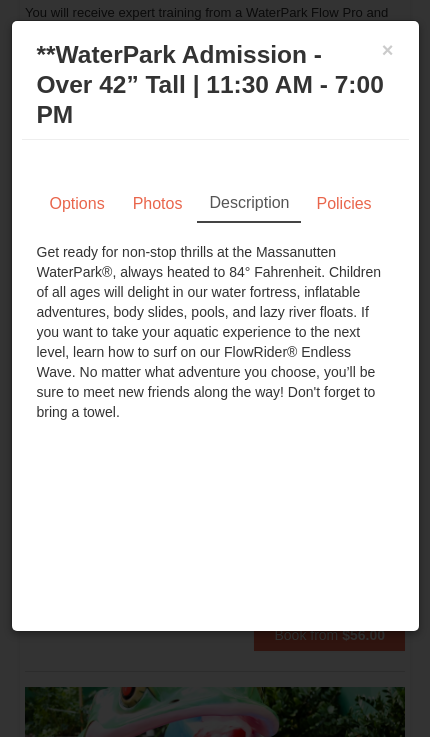 click on "Photos" at bounding box center [158, 204] 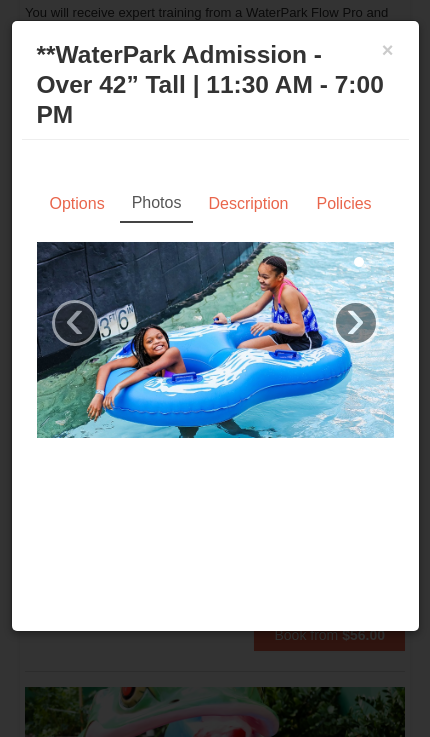 click on "›" at bounding box center [356, 323] 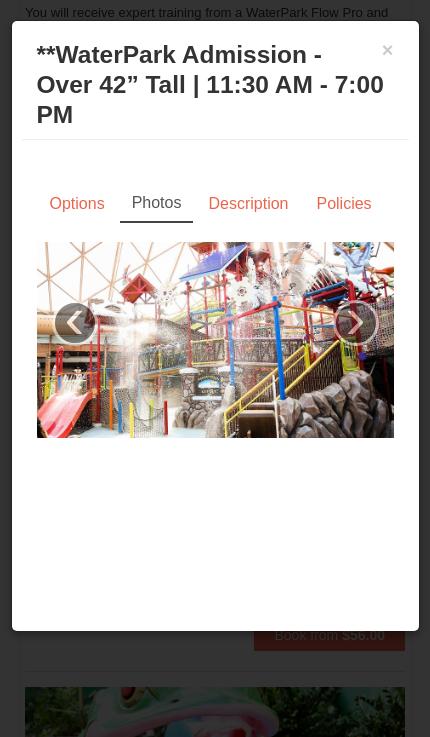 click on "›" at bounding box center (356, 323) 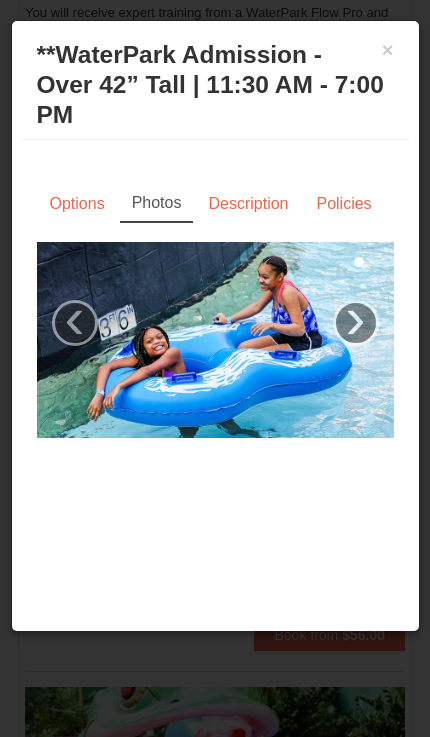 click at bounding box center [215, 340] 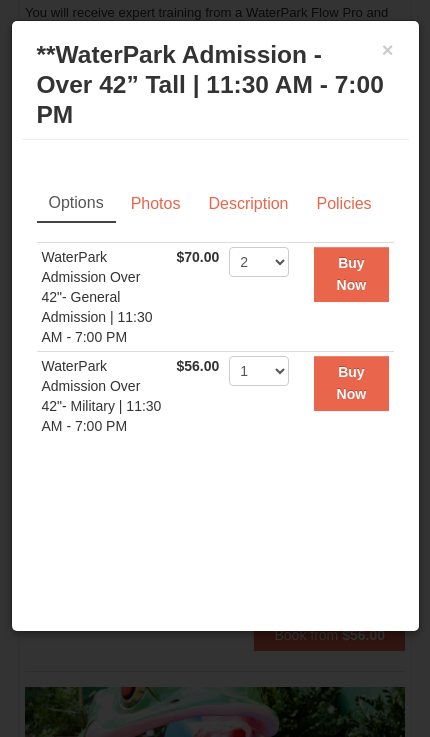 click on "Buy Now" at bounding box center (352, 274) 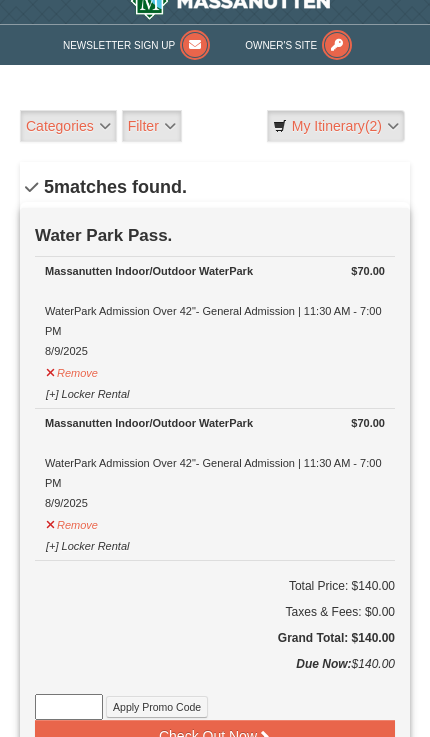 scroll, scrollTop: 21, scrollLeft: 0, axis: vertical 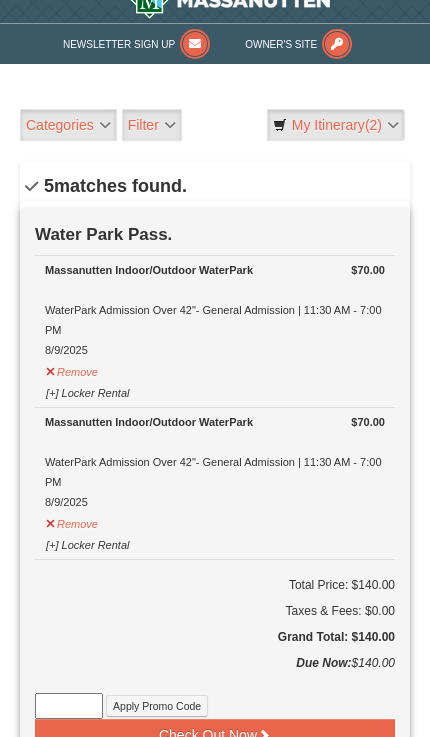 click on "[+] Locker Rental" at bounding box center (87, 390) 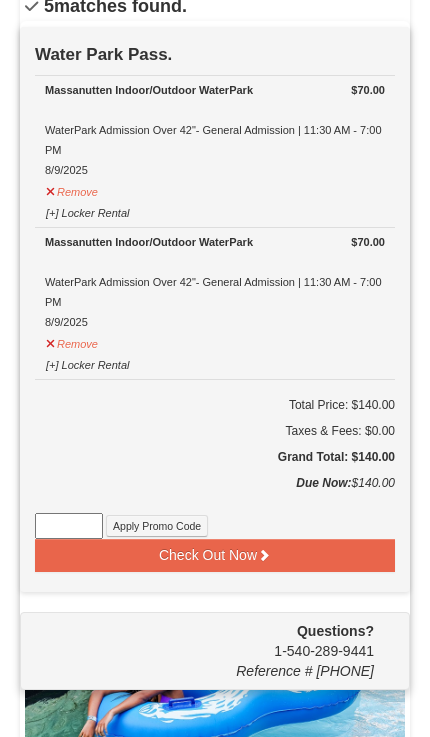scroll, scrollTop: 200, scrollLeft: 0, axis: vertical 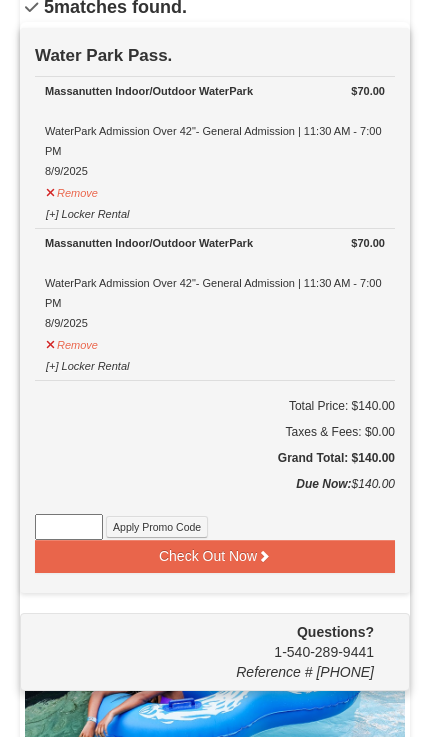 click on "[+] Locker Rental" at bounding box center (87, 363) 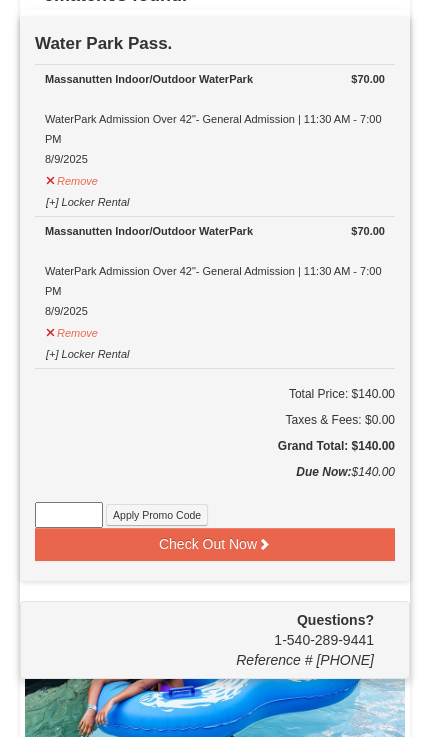 click on "Check Out Now" at bounding box center (215, 544) 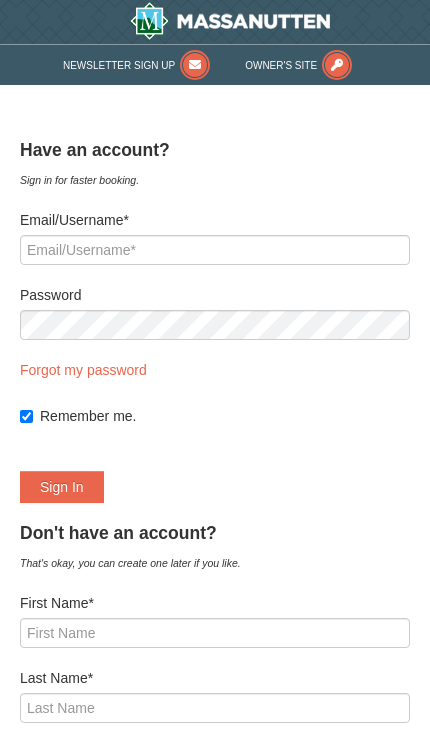 scroll, scrollTop: 0, scrollLeft: 0, axis: both 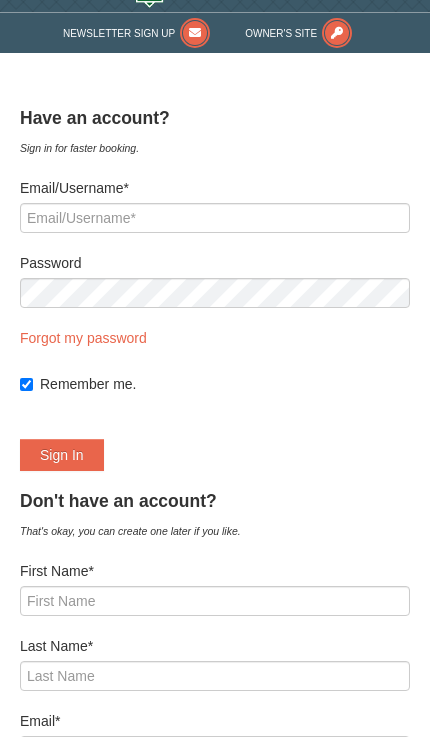click on "Email/Username*" at bounding box center (215, 188) 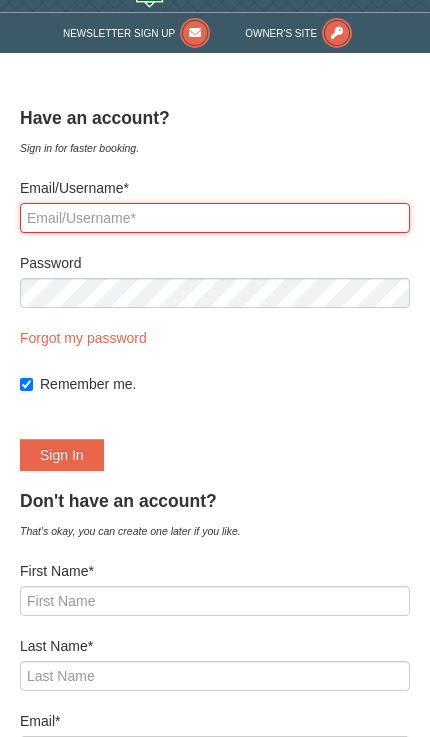 scroll, scrollTop: 0, scrollLeft: 0, axis: both 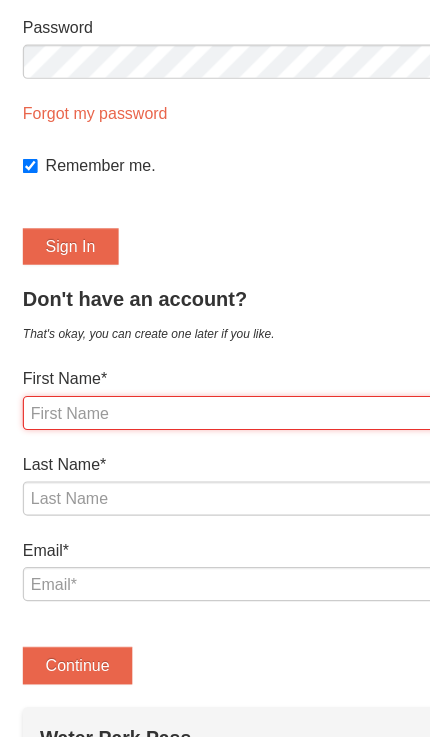click on "First Name*" at bounding box center [215, 362] 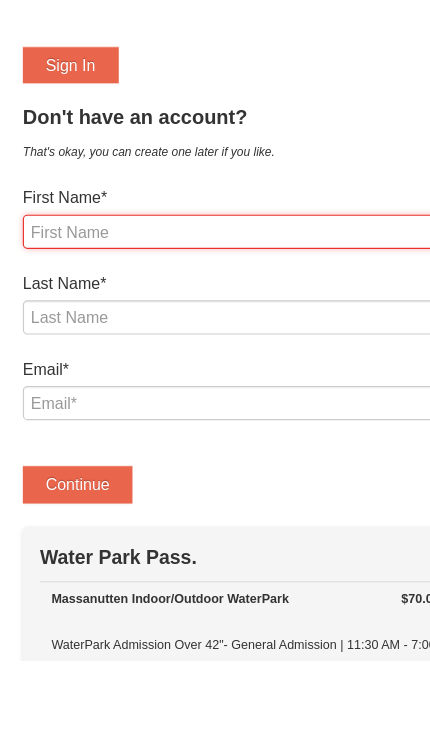type on "Simone" 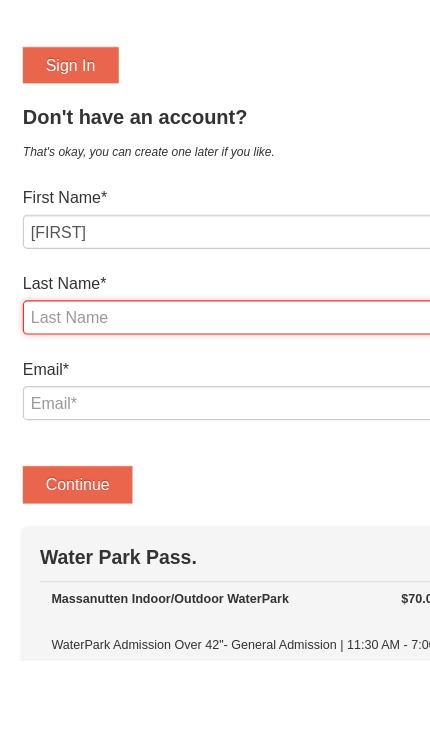 type on "Freeman- Irwin" 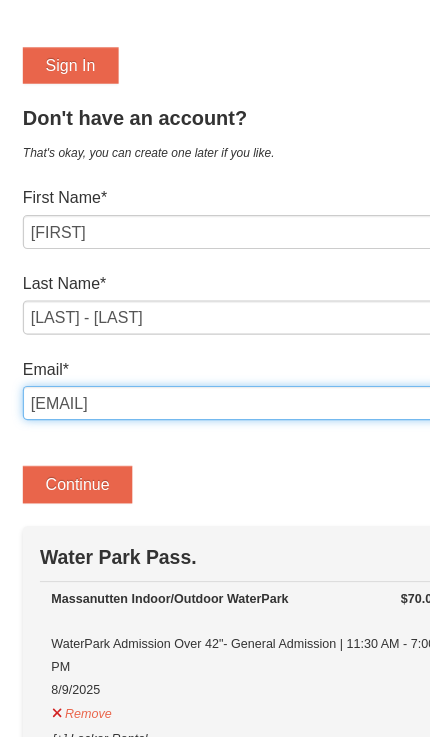 click on "simonefreeman2@yahoo.com" at bounding box center [215, 353] 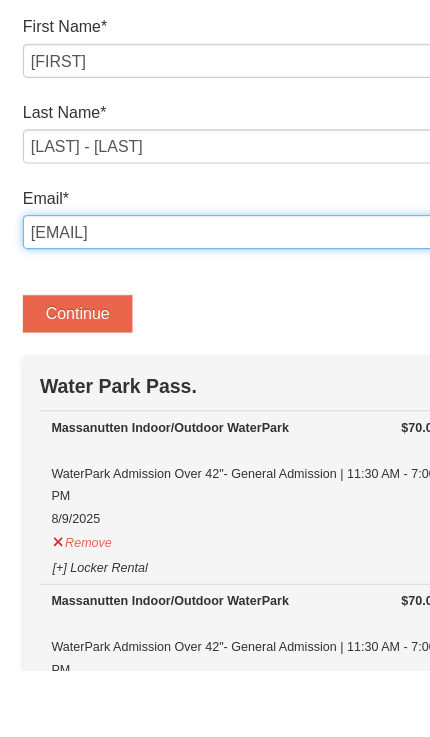 type on "simonefreeman2@gmail.com" 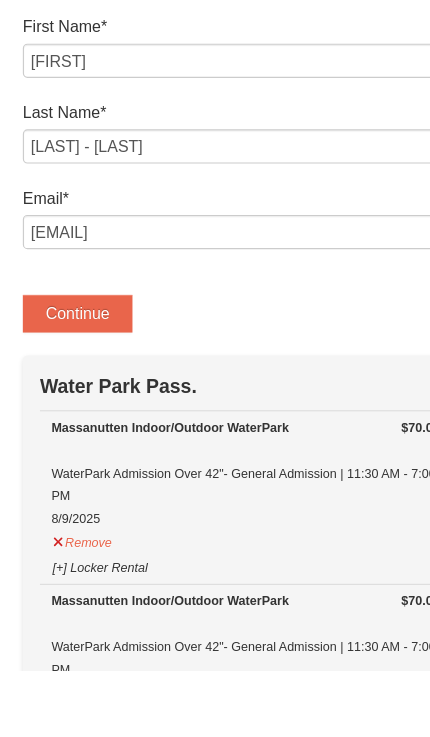click on "Continue" at bounding box center [68, 424] 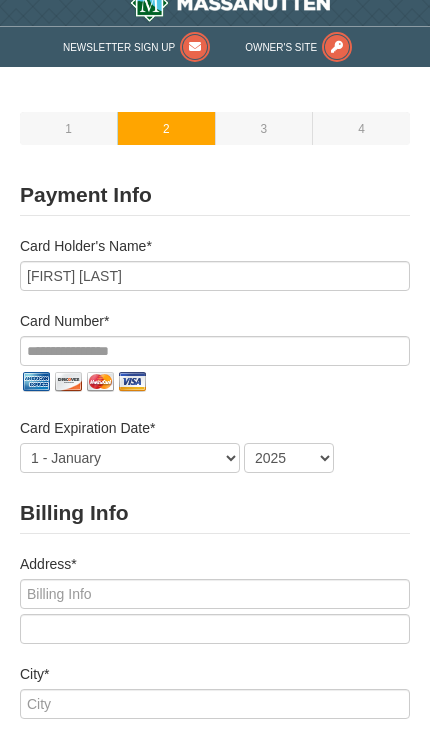 scroll, scrollTop: 0, scrollLeft: 0, axis: both 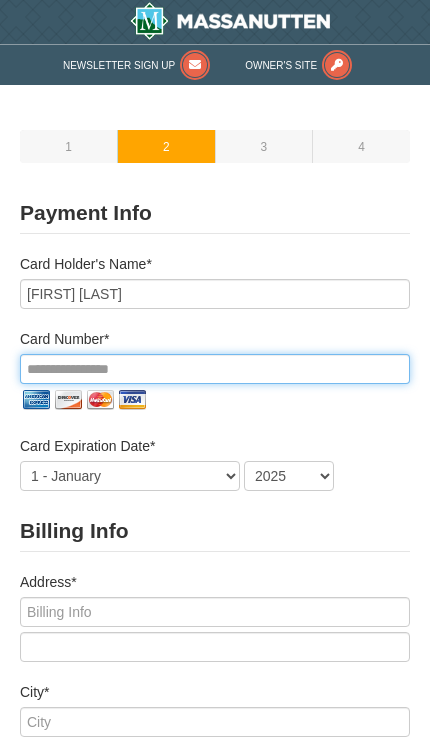 click at bounding box center (215, 369) 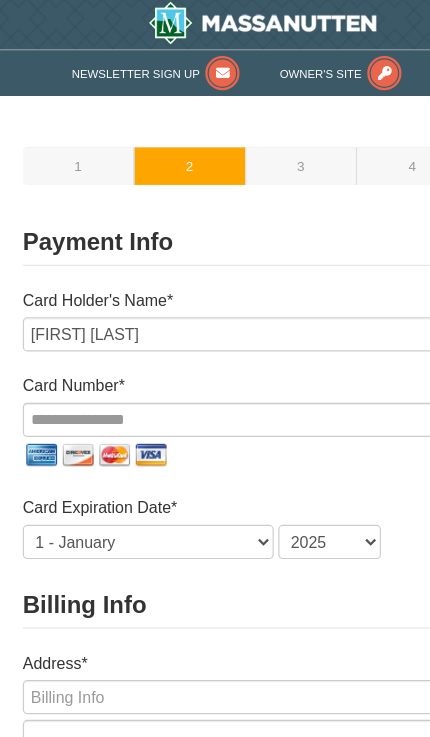 scroll, scrollTop: 0, scrollLeft: 0, axis: both 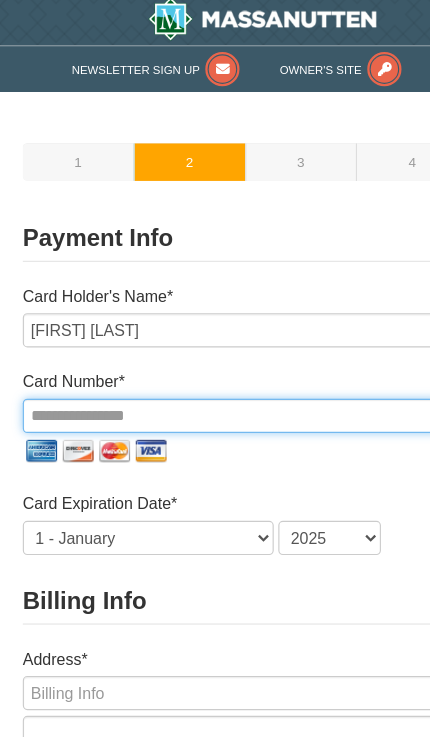 click at bounding box center (215, 365) 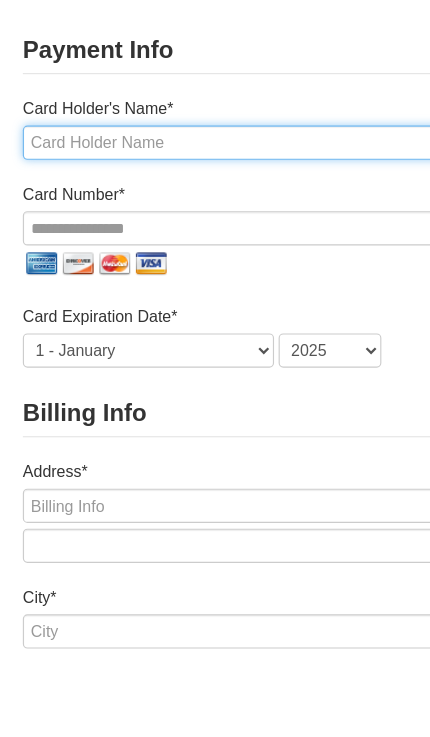 type on "[FIRST] [LAST]" 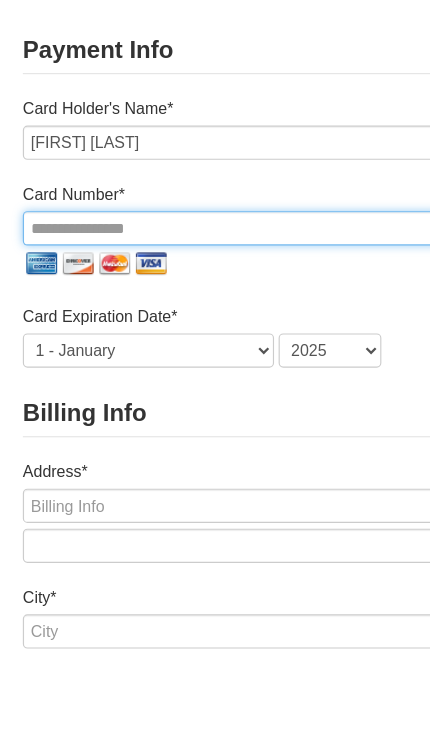 type on "**********" 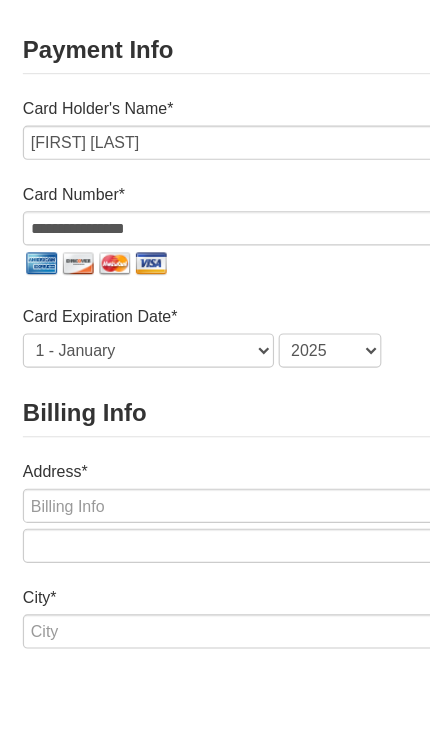 select on "10" 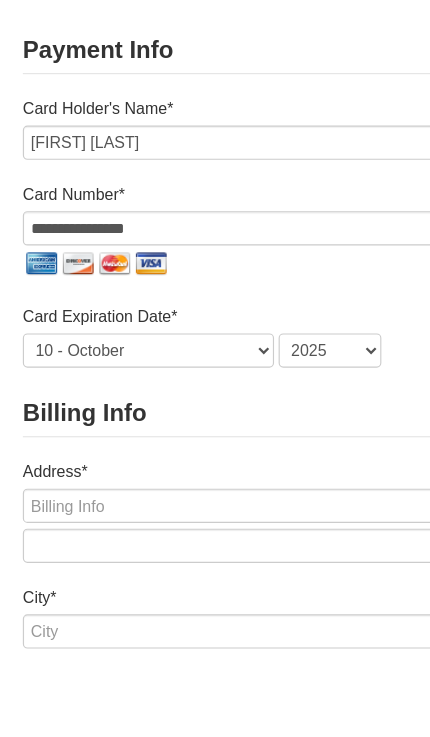 select on "2026" 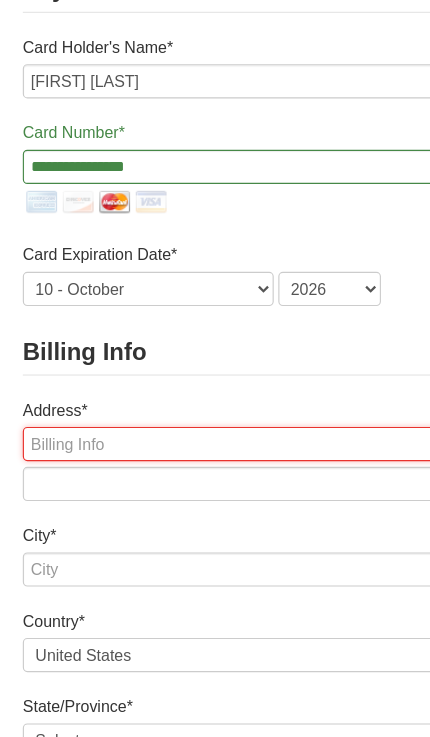 click at bounding box center (215, 389) 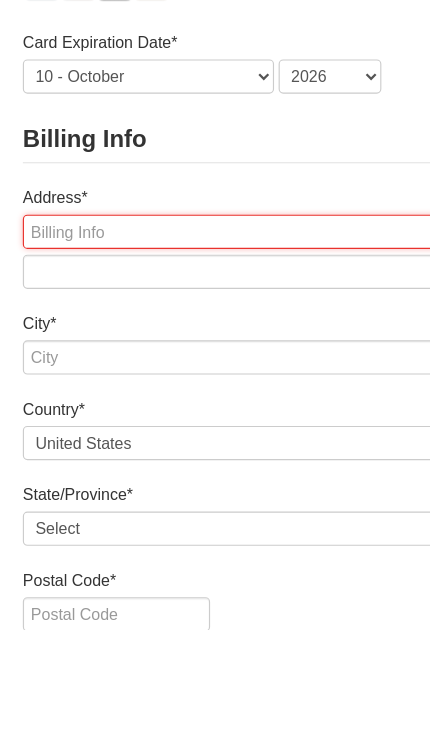 type on "[NUMBER] [STREET]" 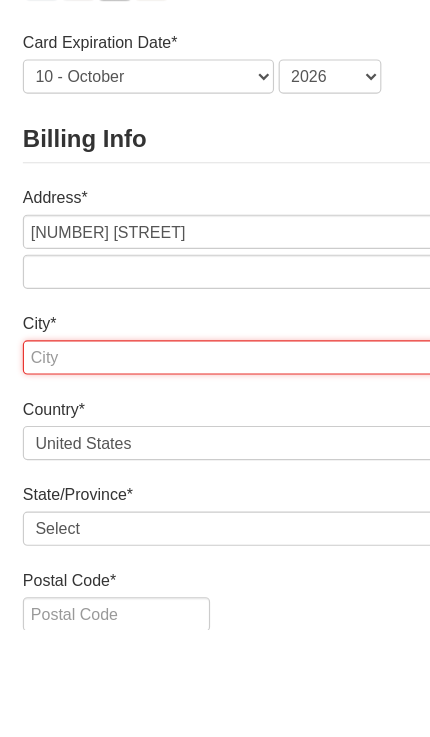 type on "[CITY]" 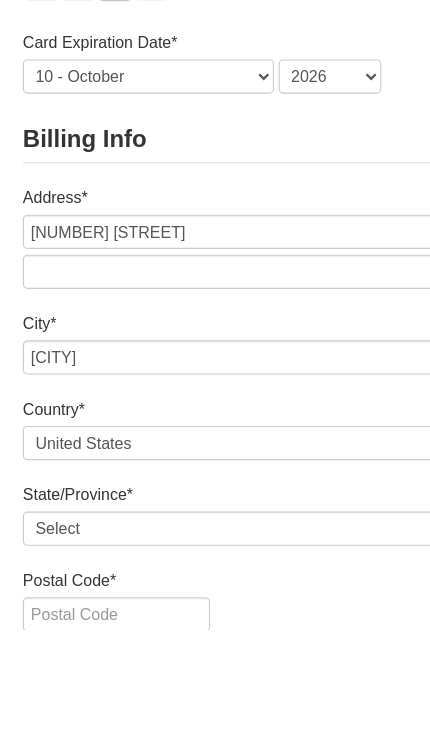 select on "PA" 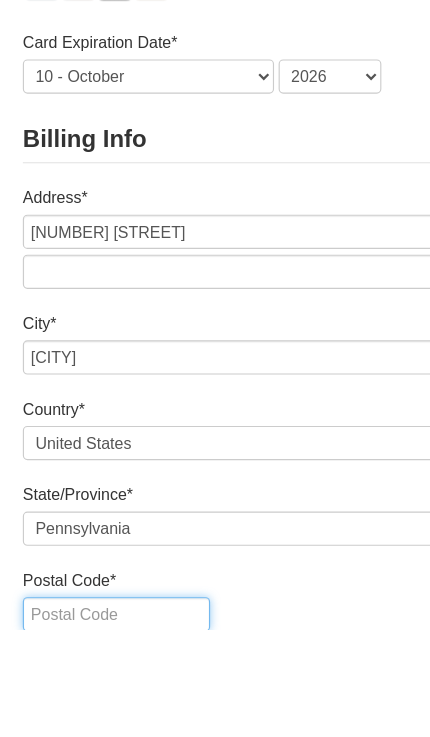 type on "[POSTAL_CODE]" 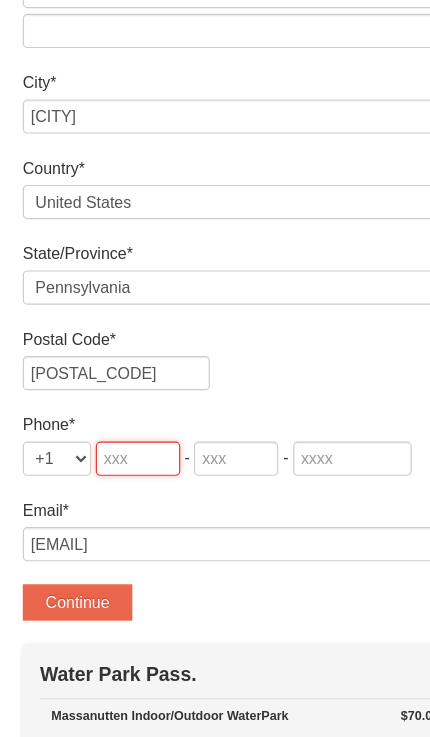 click at bounding box center [121, 402] 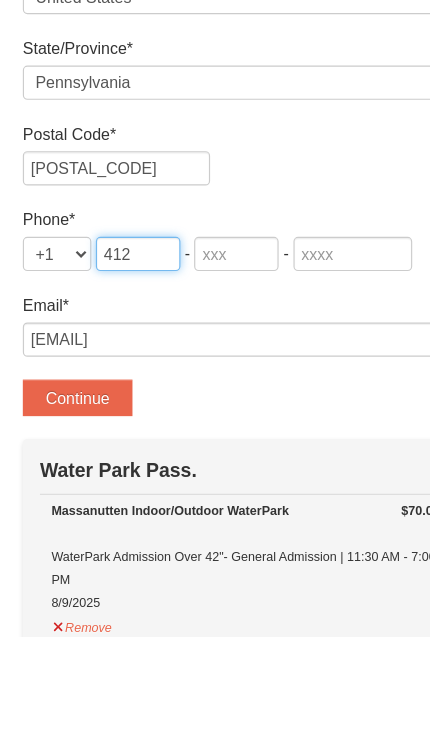 type on "412" 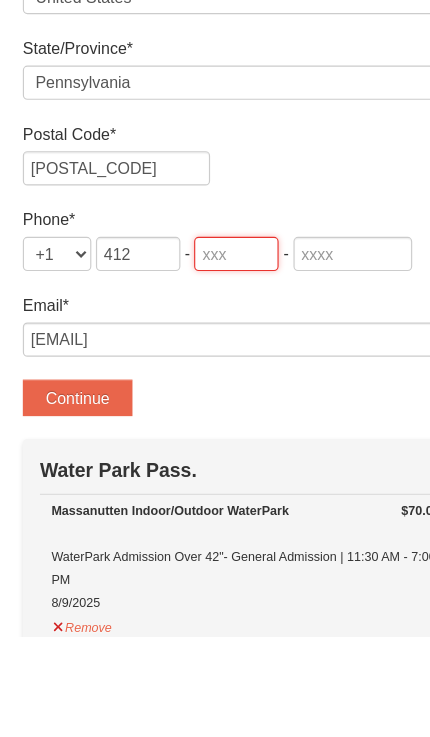 click at bounding box center (207, 402) 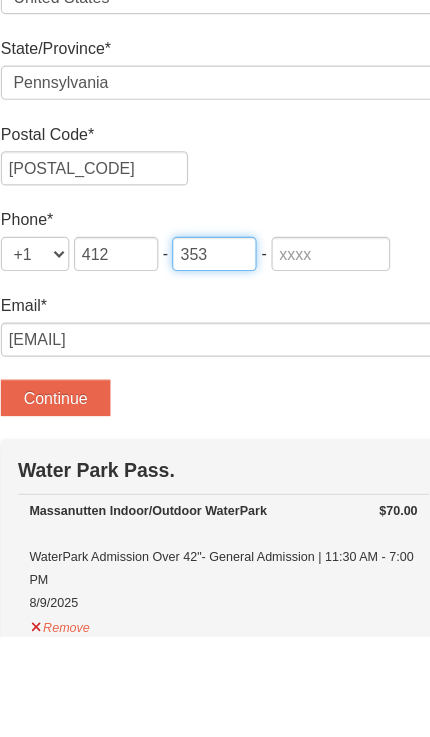 type on "353" 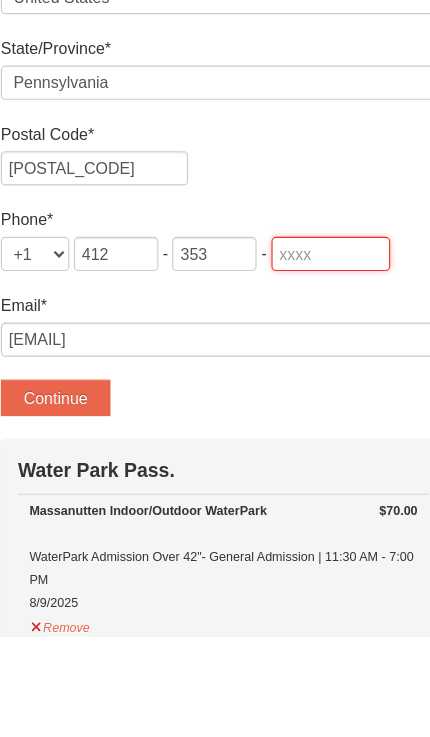 click at bounding box center [309, 402] 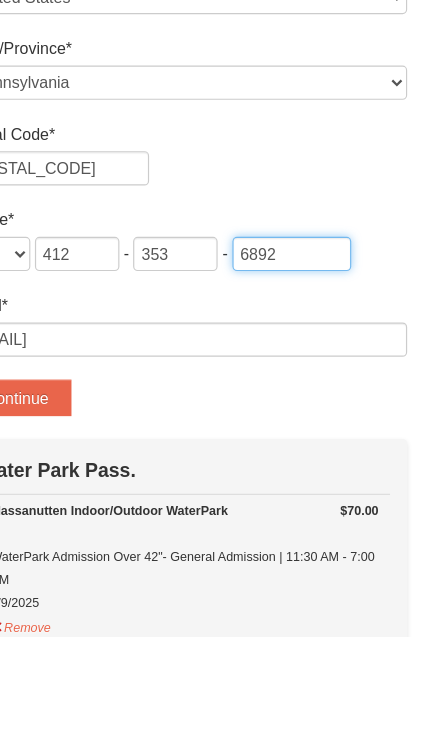 type on "6892" 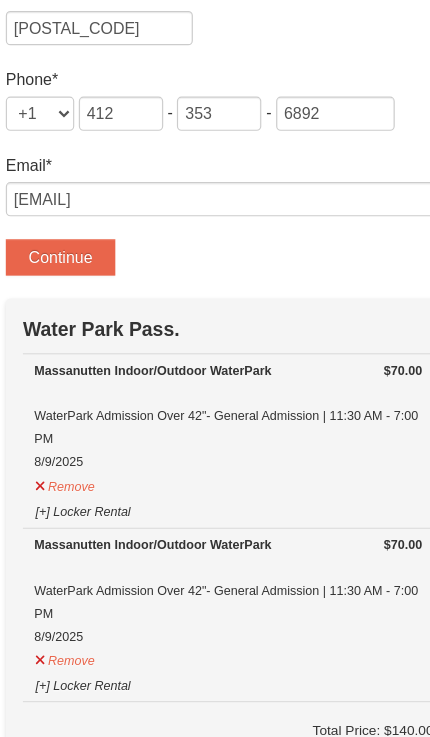 scroll, scrollTop: 953, scrollLeft: 0, axis: vertical 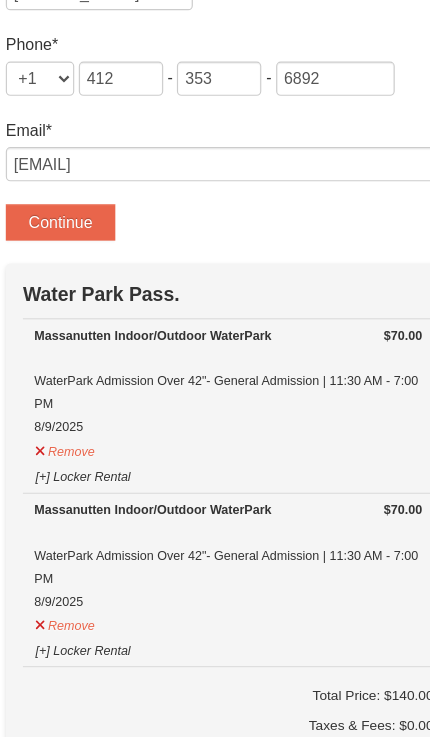 click on "Continue" at bounding box center [68, 195] 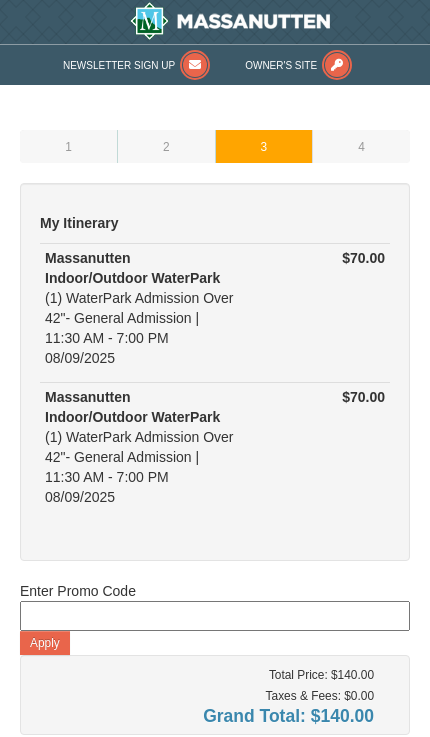 scroll, scrollTop: 33, scrollLeft: 0, axis: vertical 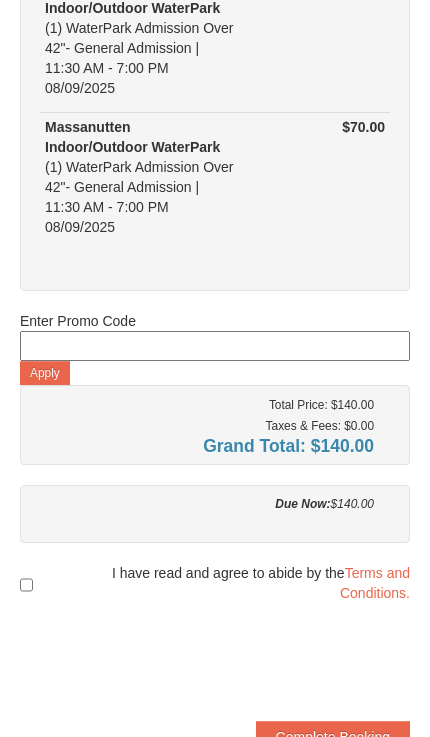 click at bounding box center [26, 585] 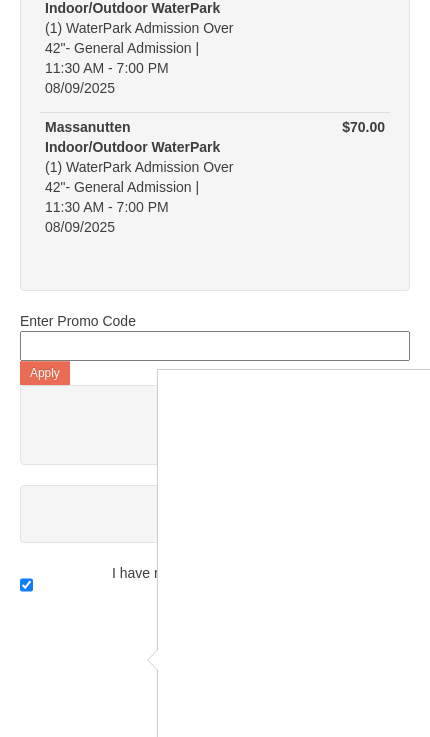 scroll, scrollTop: 293, scrollLeft: 0, axis: vertical 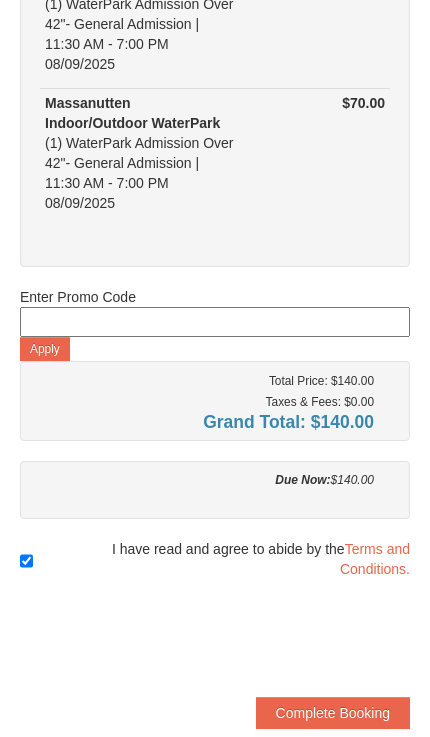 click on "Complete Booking" at bounding box center (333, 713) 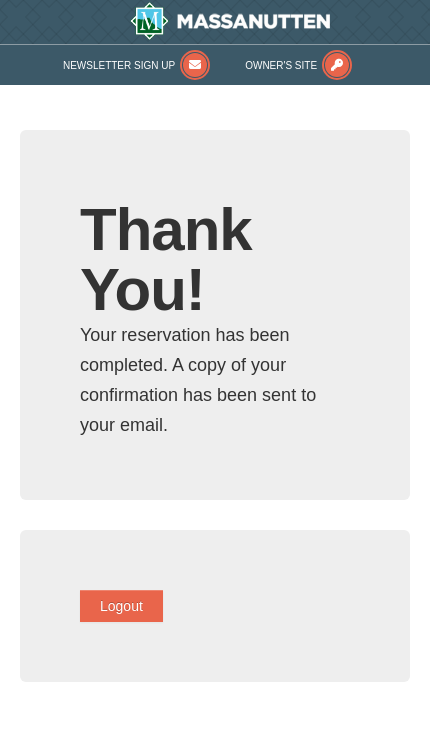scroll, scrollTop: 0, scrollLeft: 0, axis: both 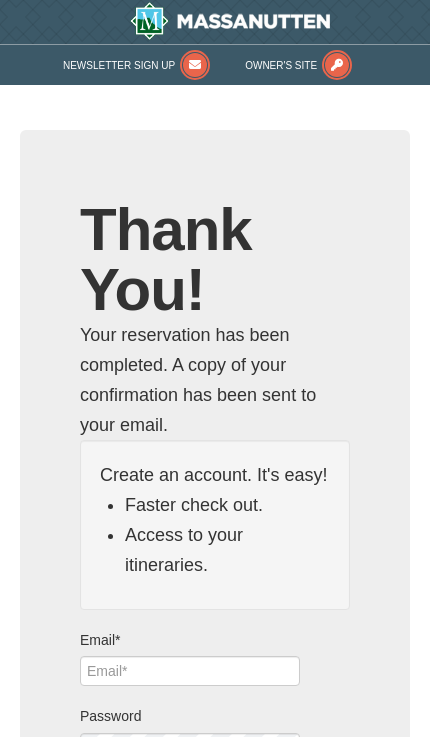 type on "simonefreeman2@[EMAIL]" 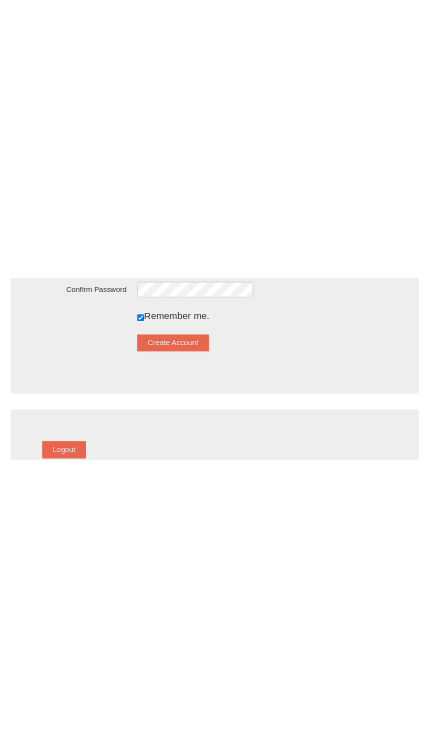 scroll, scrollTop: 601, scrollLeft: 0, axis: vertical 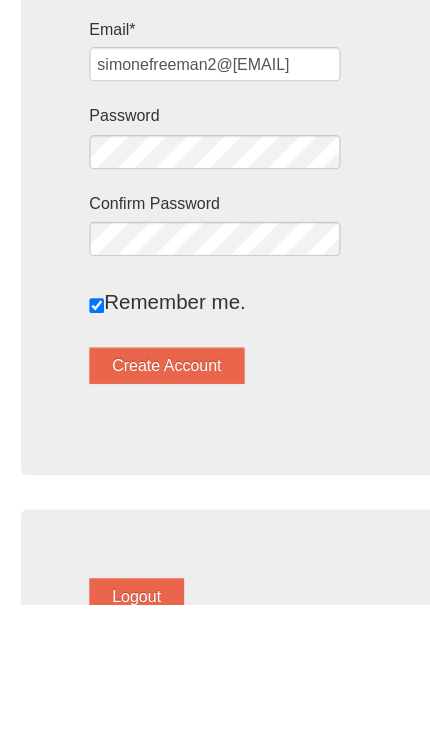 click on "Create Account" at bounding box center [148, 528] 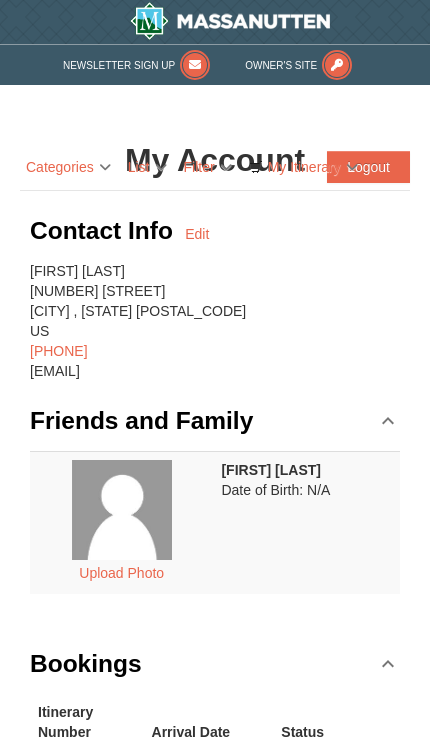 scroll, scrollTop: 0, scrollLeft: 0, axis: both 